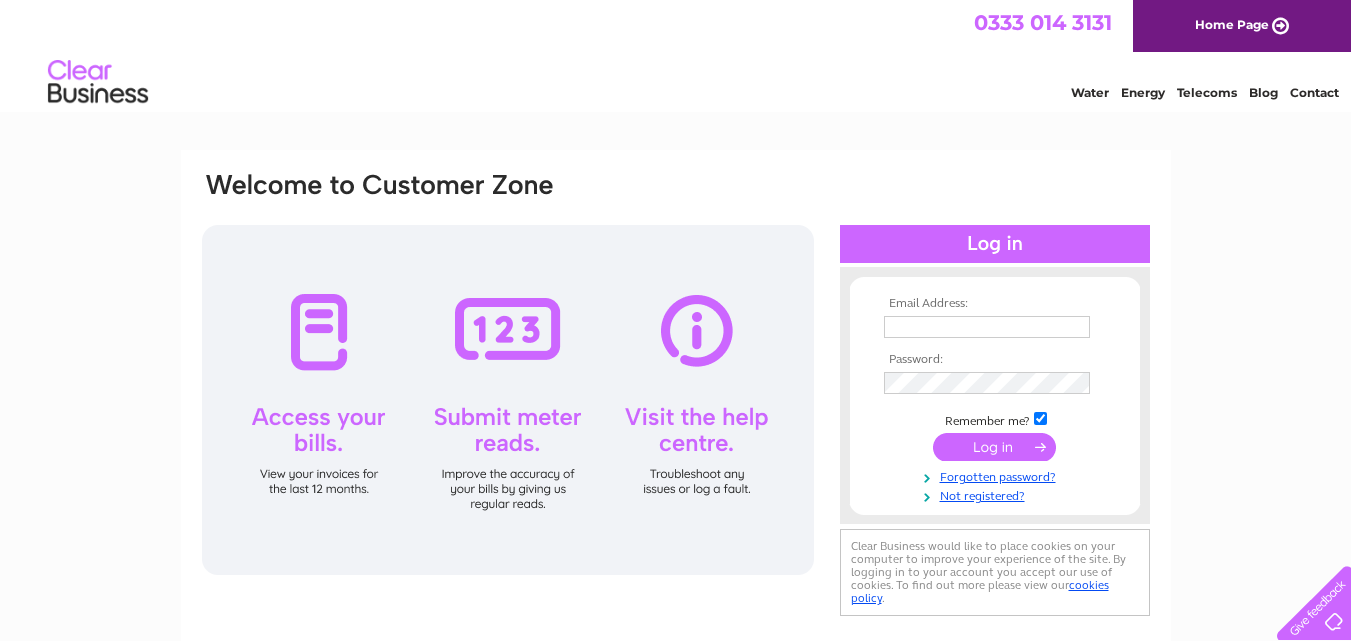scroll, scrollTop: 0, scrollLeft: 0, axis: both 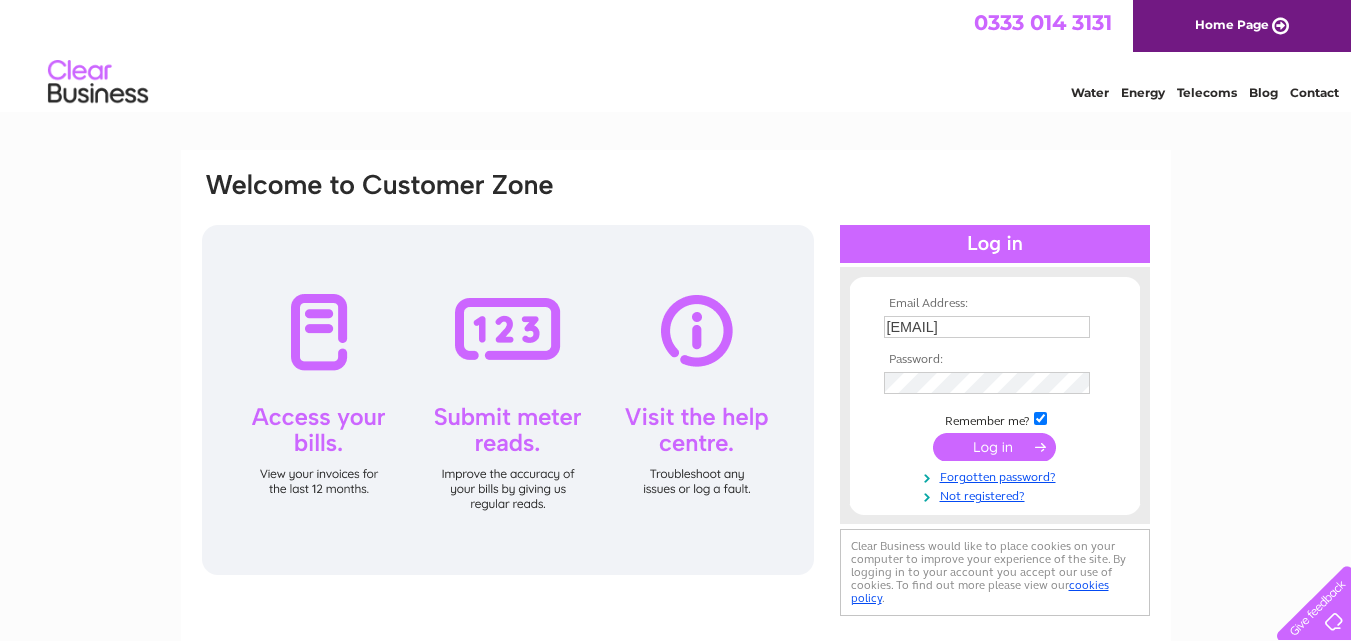 click at bounding box center [994, 447] 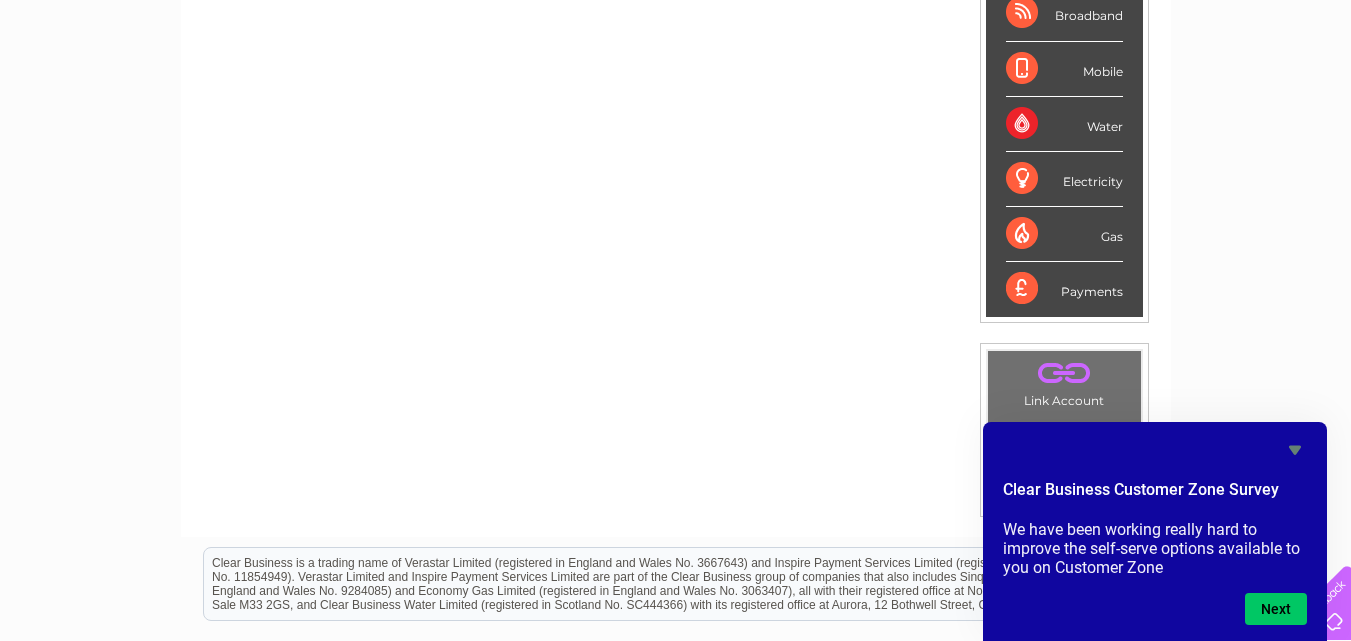 scroll, scrollTop: 500, scrollLeft: 0, axis: vertical 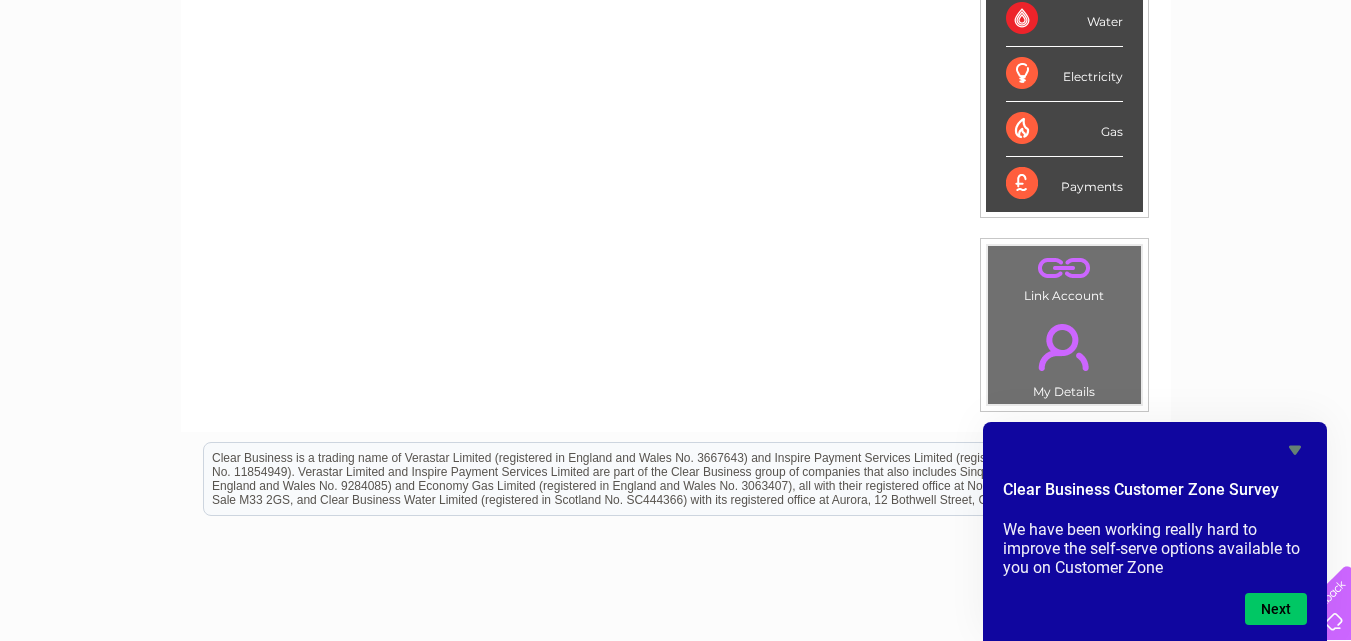 click on "." at bounding box center [1064, 347] 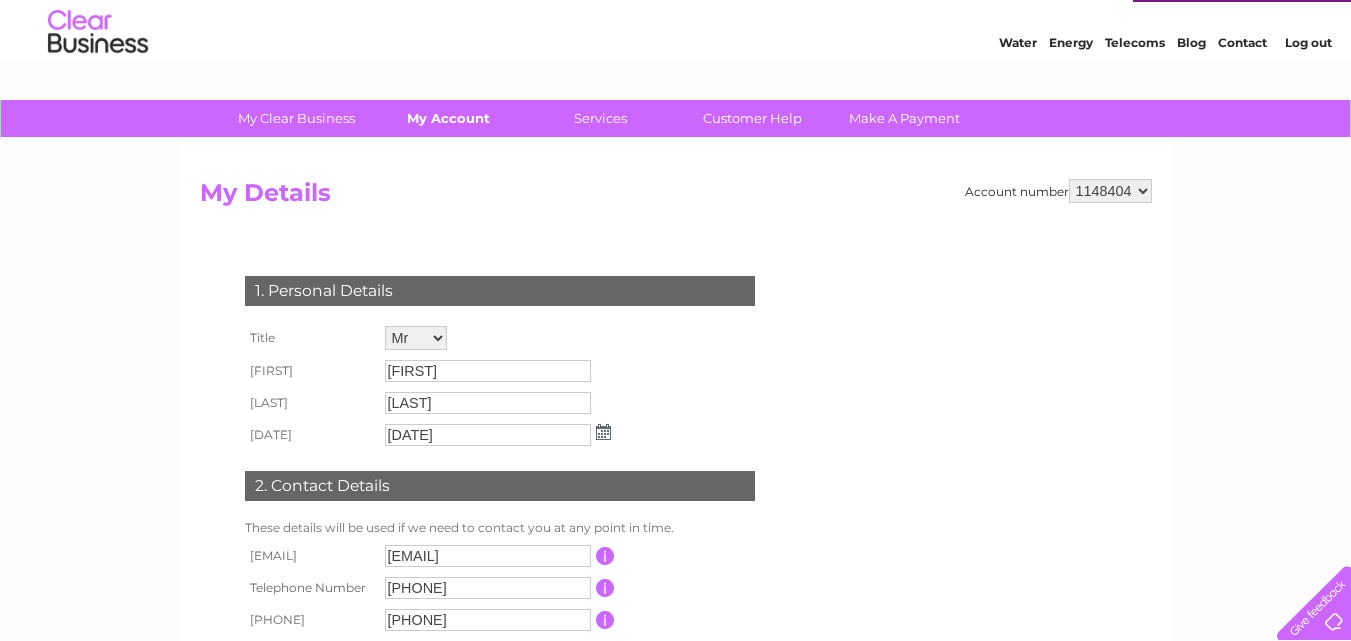 scroll, scrollTop: 0, scrollLeft: 0, axis: both 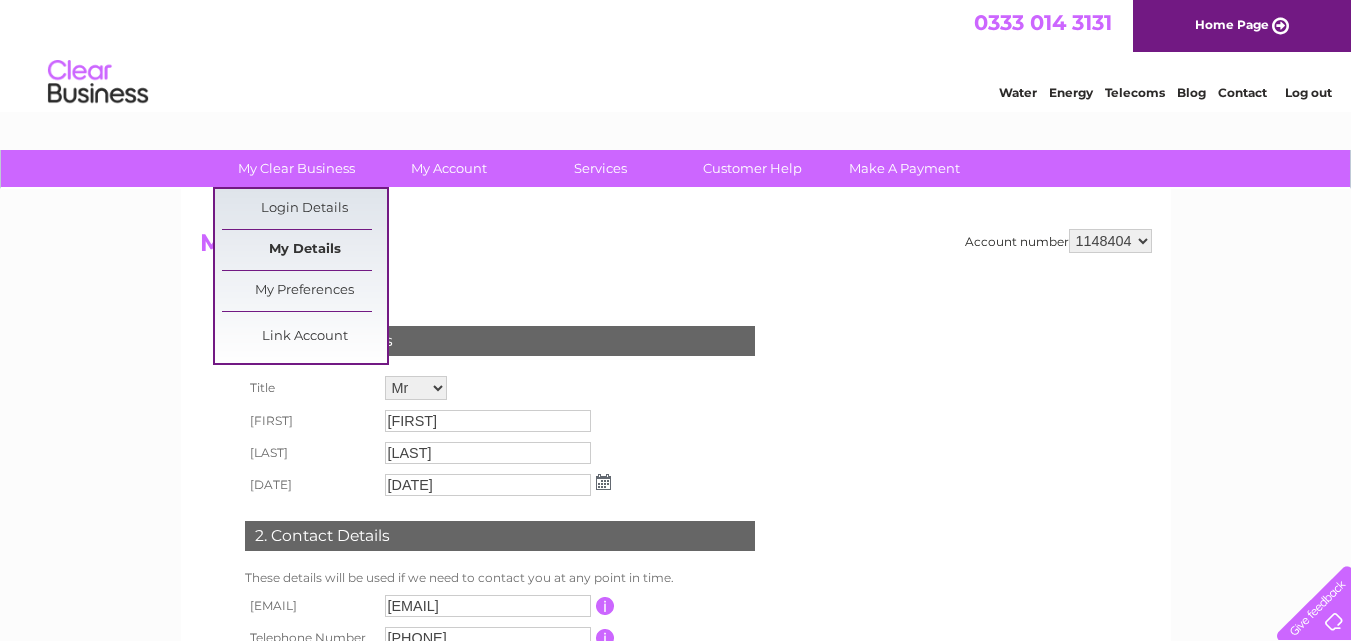 click on "My Details" at bounding box center [304, 250] 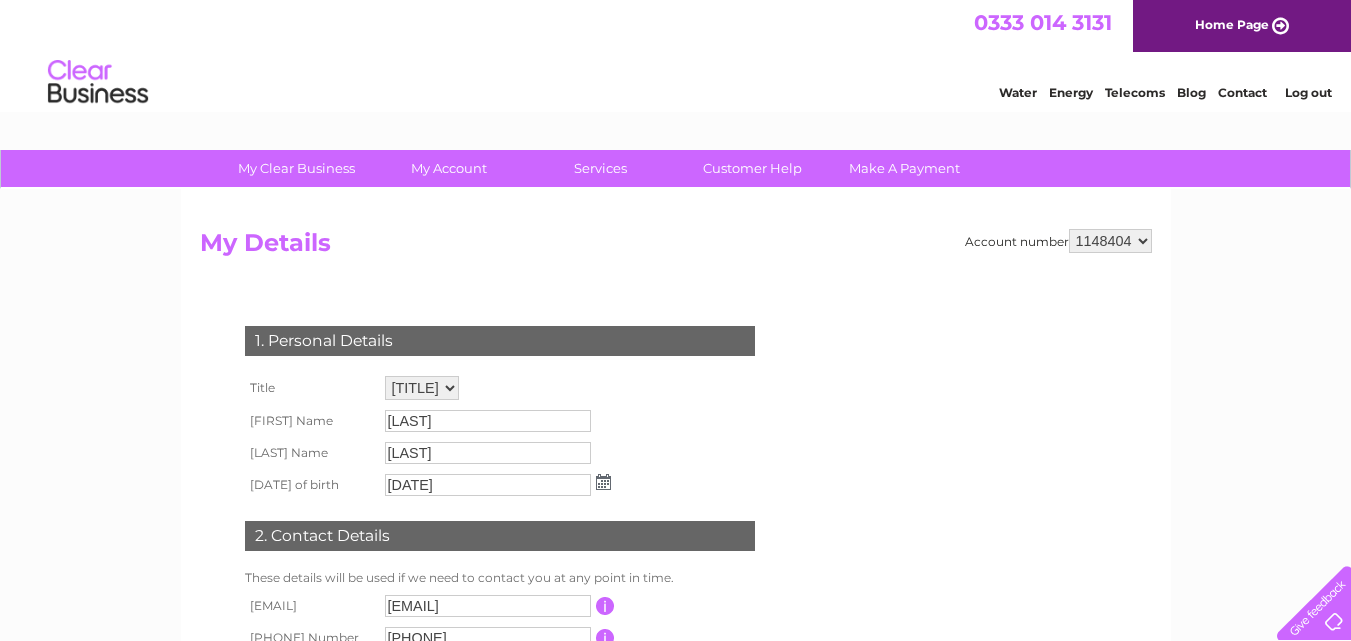 scroll, scrollTop: 0, scrollLeft: 0, axis: both 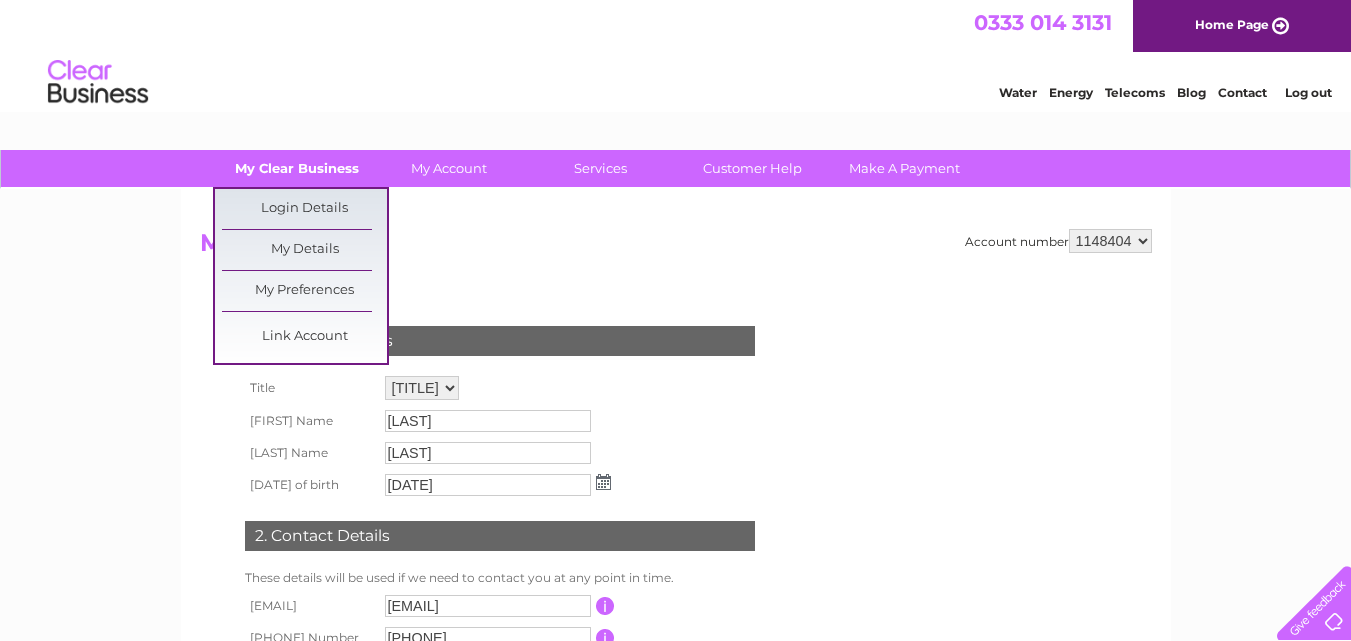 click on "My Clear Business" at bounding box center [296, 168] 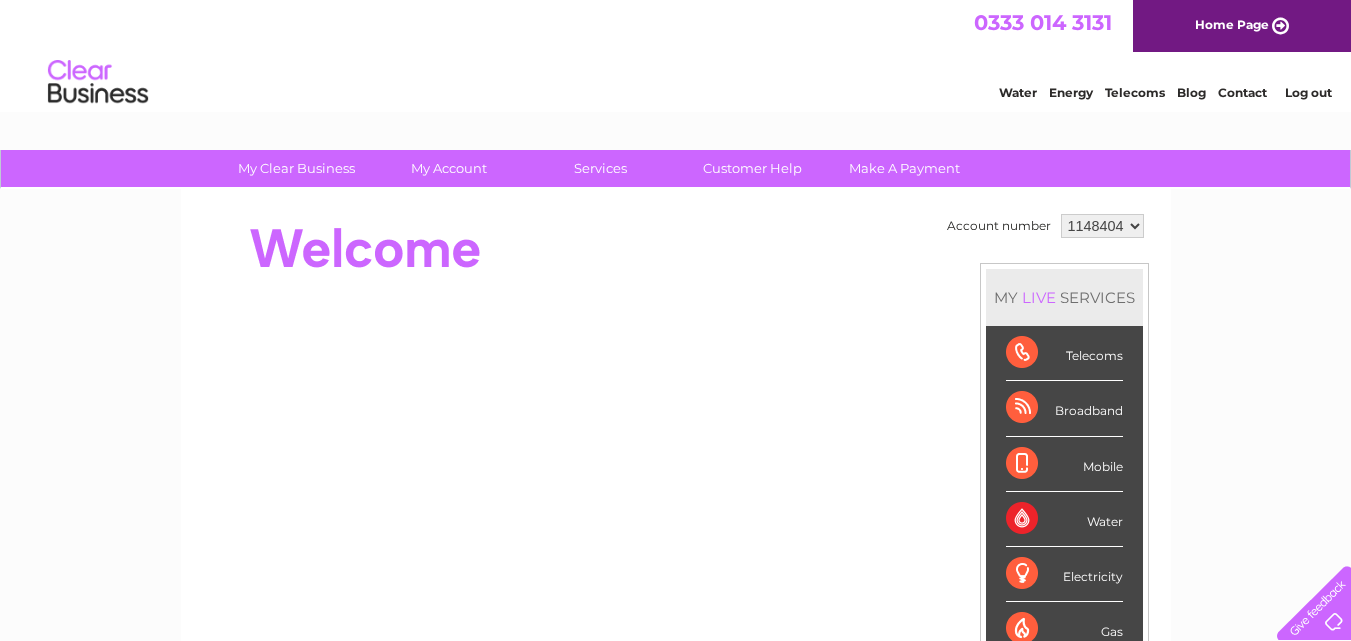 scroll, scrollTop: 0, scrollLeft: 0, axis: both 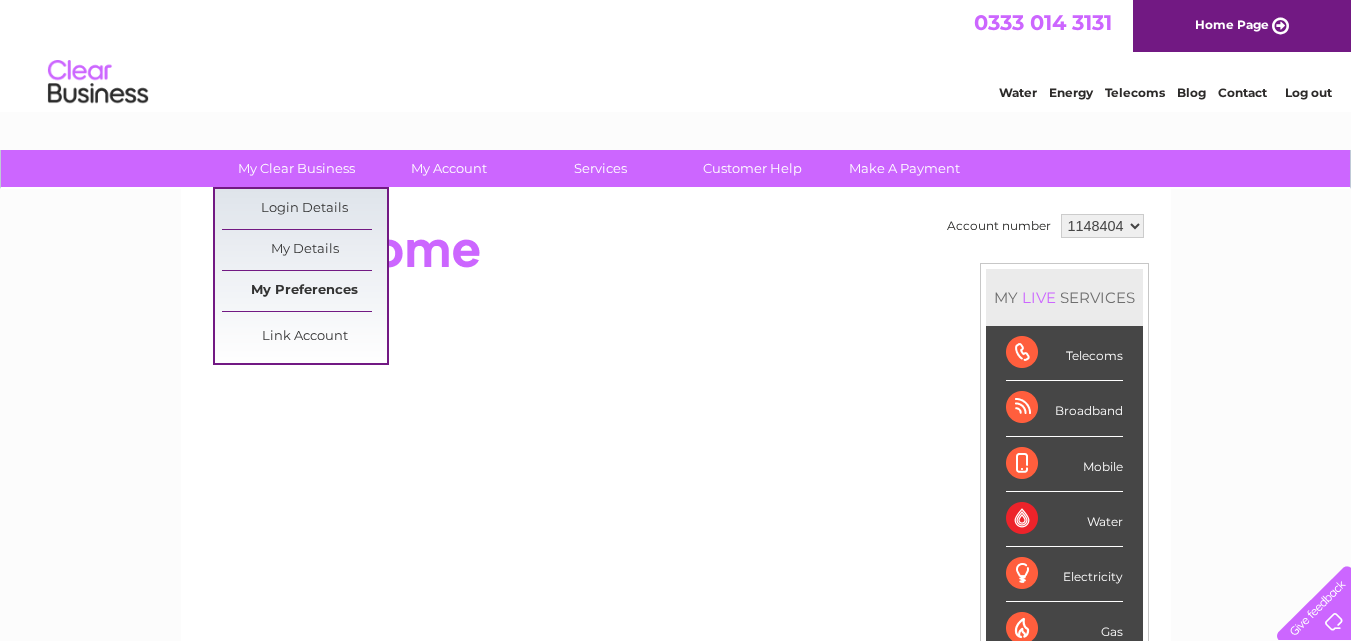 click on "My Preferences" at bounding box center (304, 291) 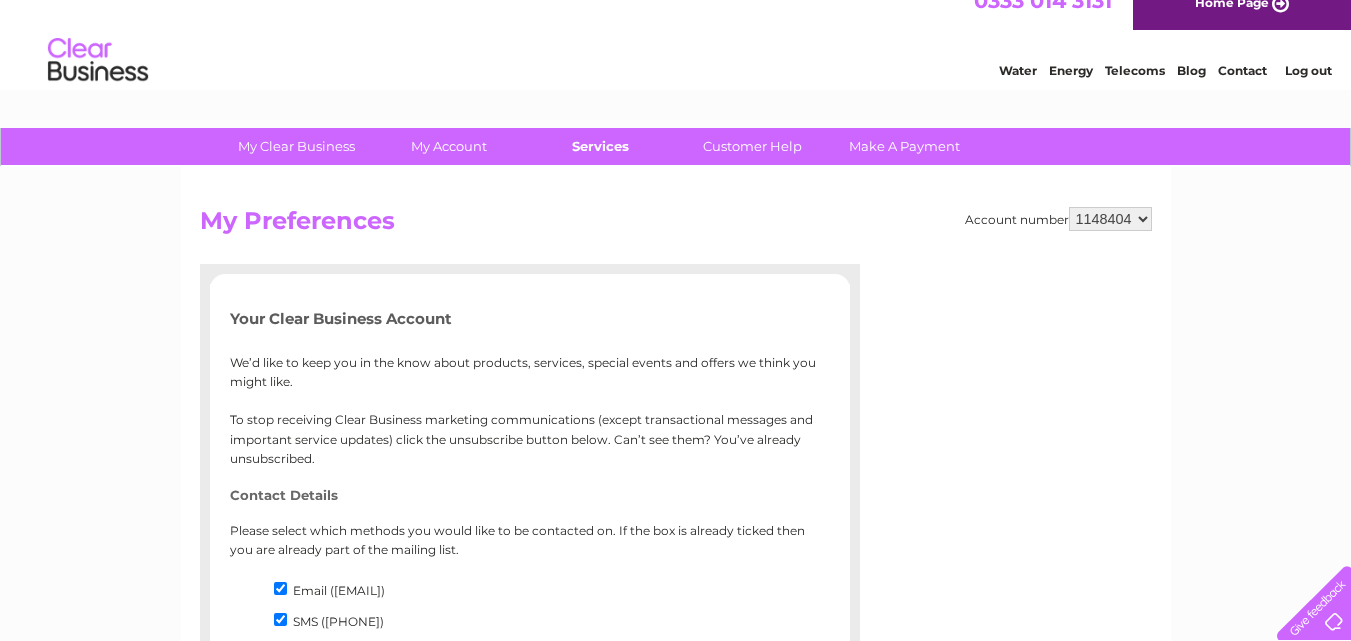 scroll, scrollTop: 0, scrollLeft: 0, axis: both 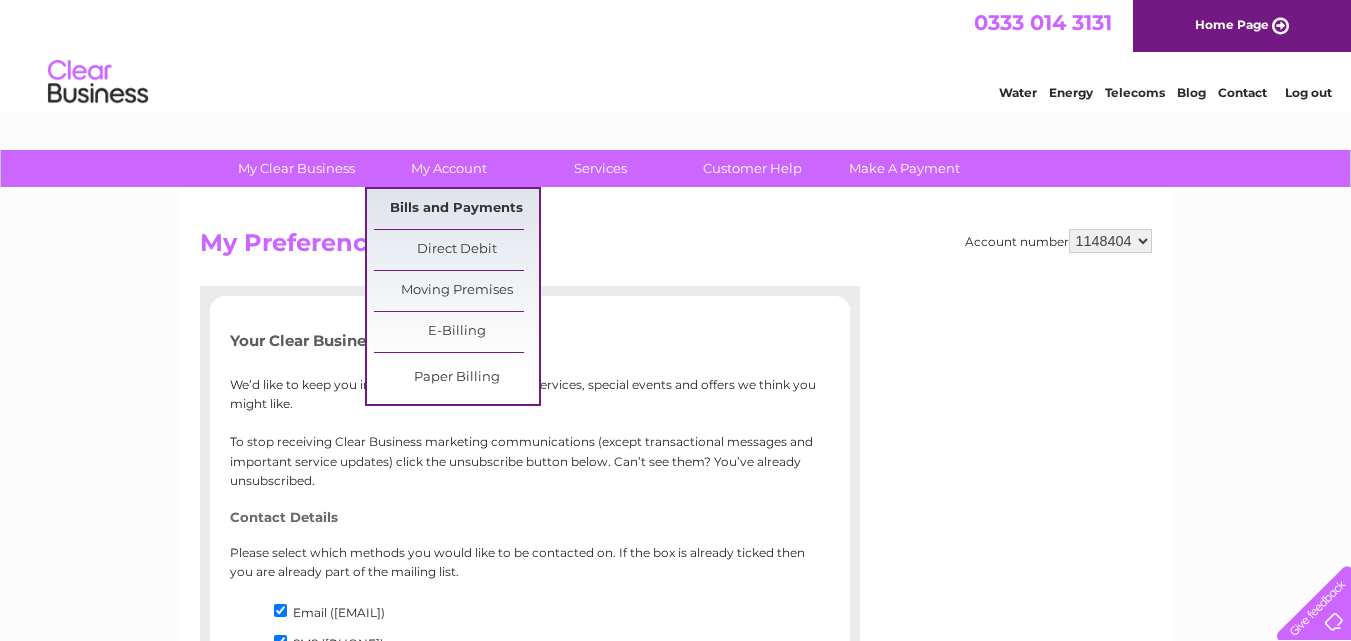 click on "Bills and Payments" at bounding box center (456, 209) 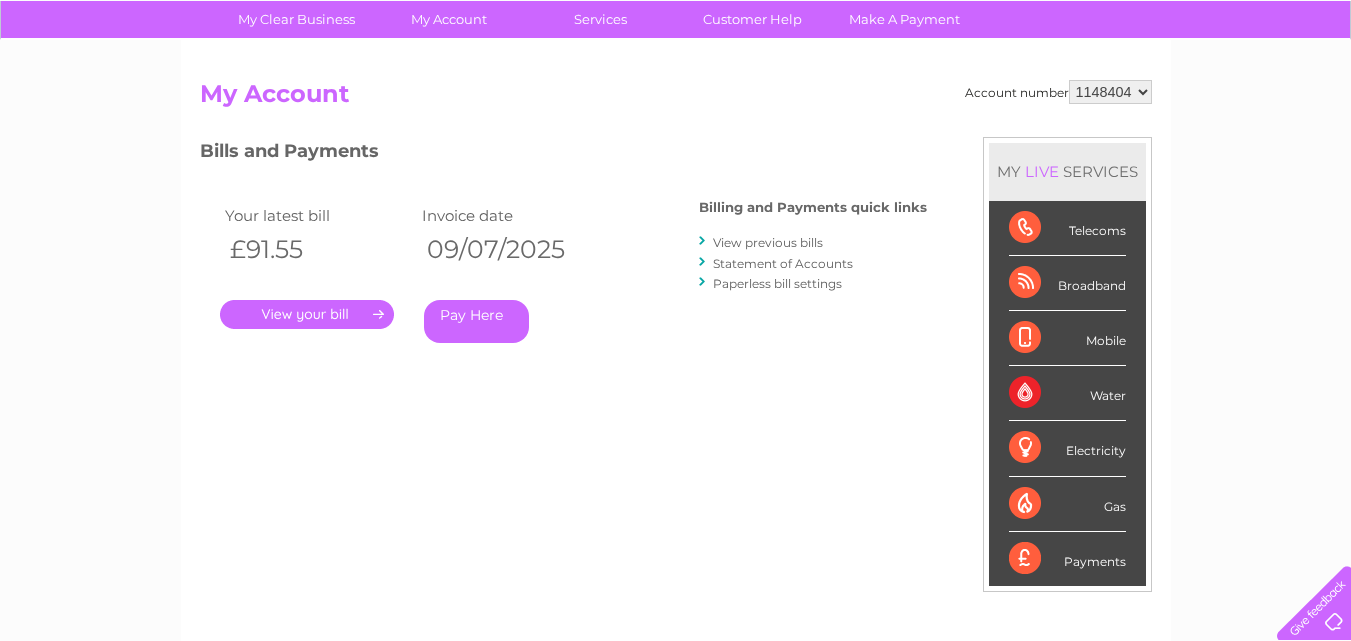 scroll, scrollTop: 100, scrollLeft: 0, axis: vertical 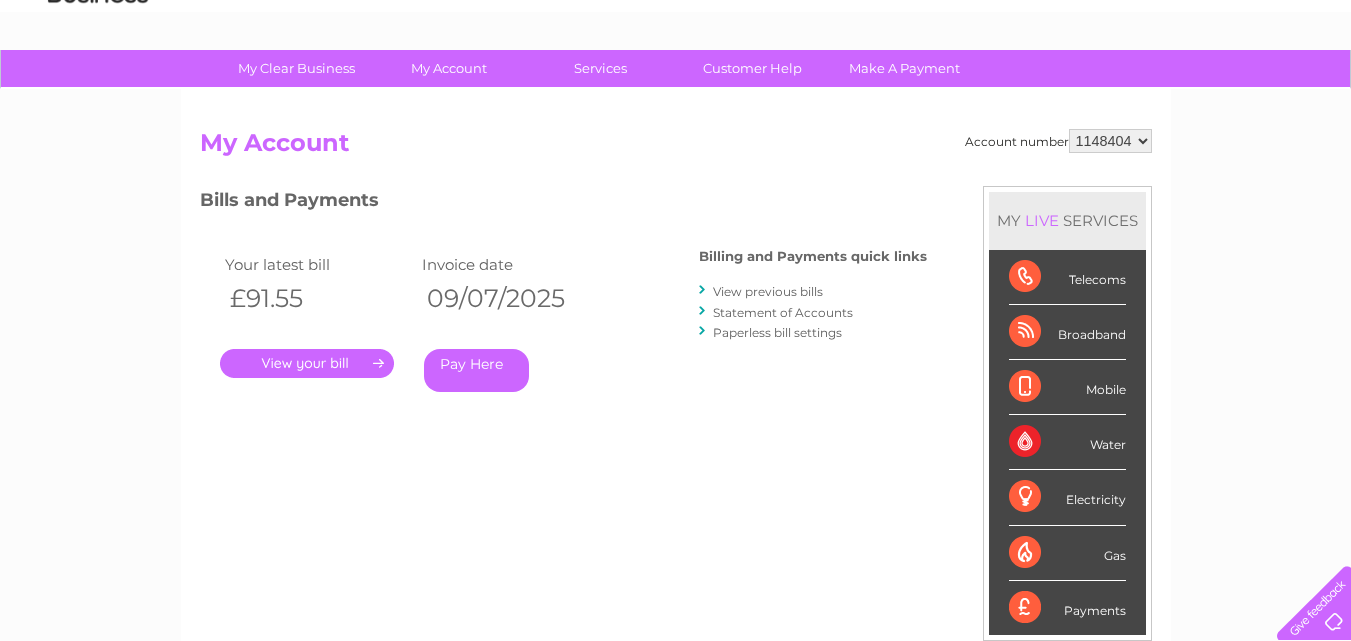 click at bounding box center [703, 311] 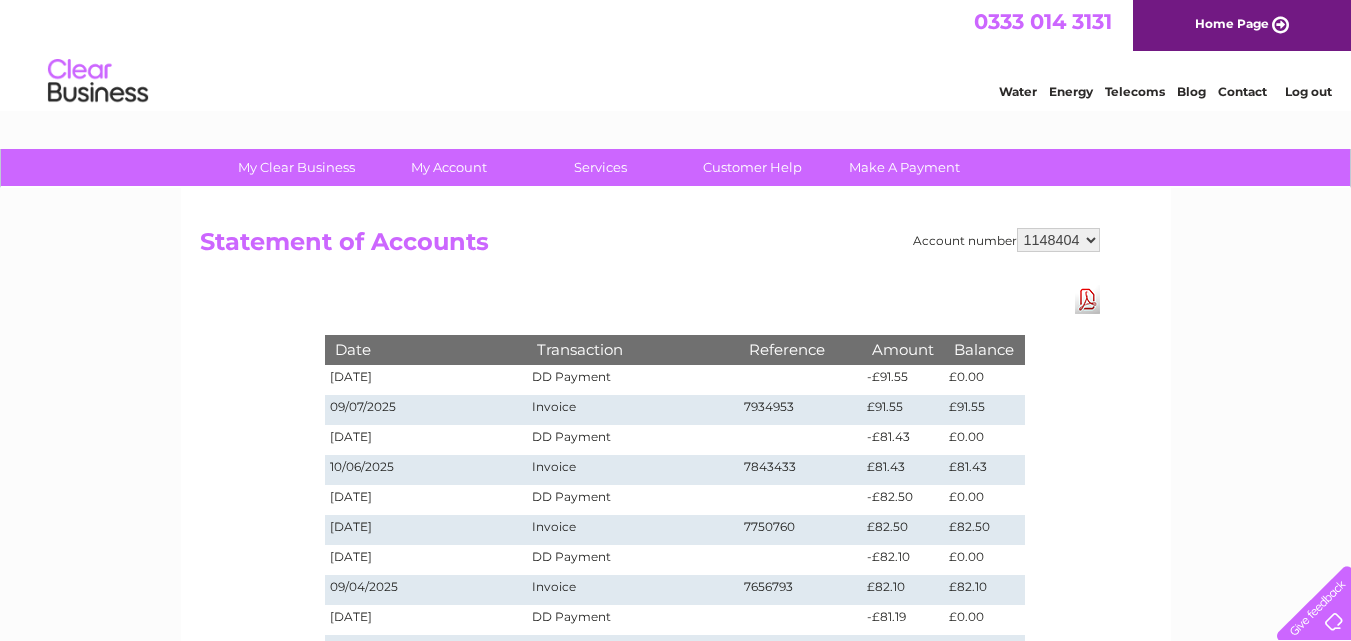 scroll, scrollTop: 0, scrollLeft: 0, axis: both 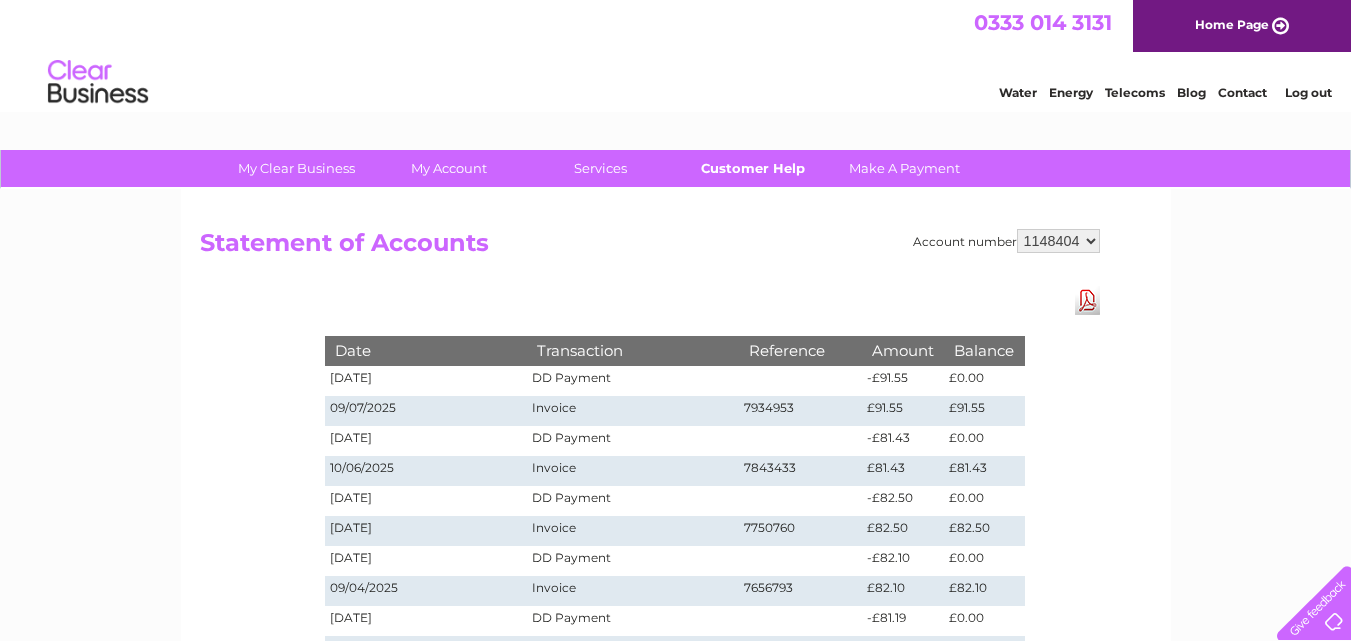 click on "Customer Help" at bounding box center (752, 168) 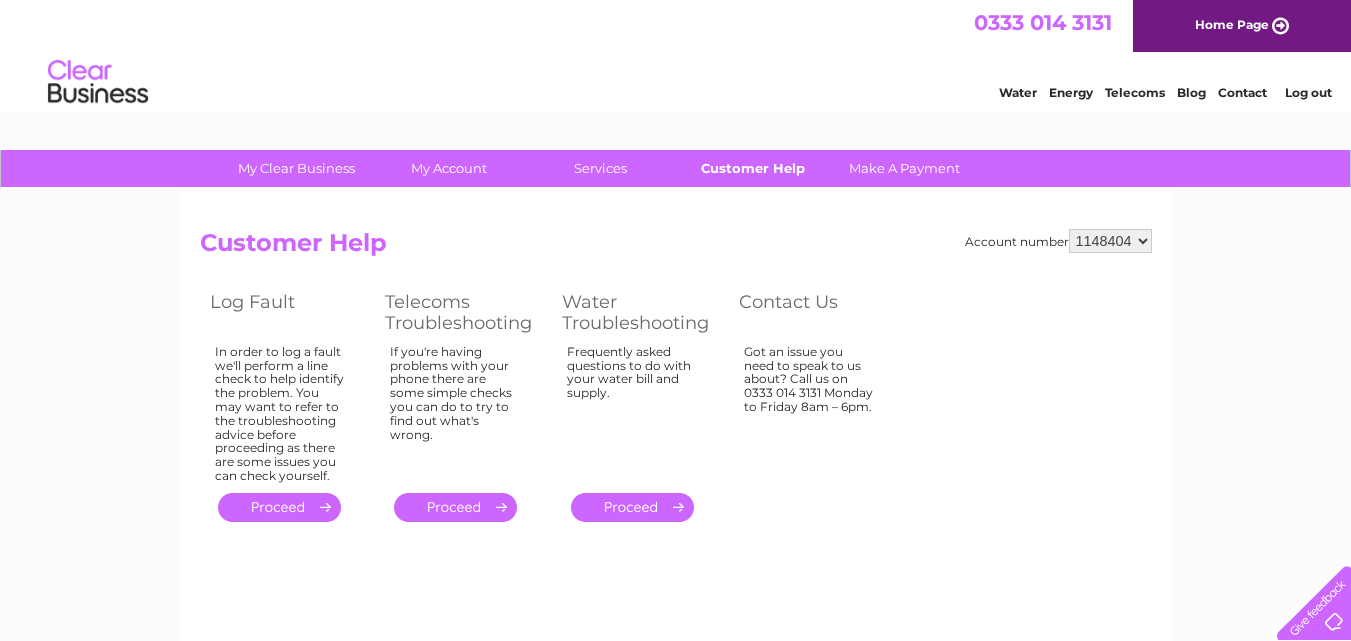 scroll, scrollTop: 0, scrollLeft: 0, axis: both 